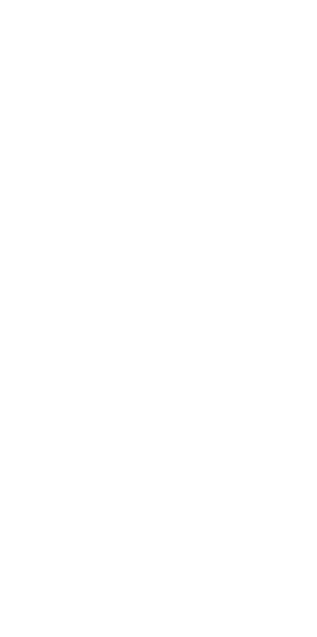 scroll, scrollTop: 0, scrollLeft: 0, axis: both 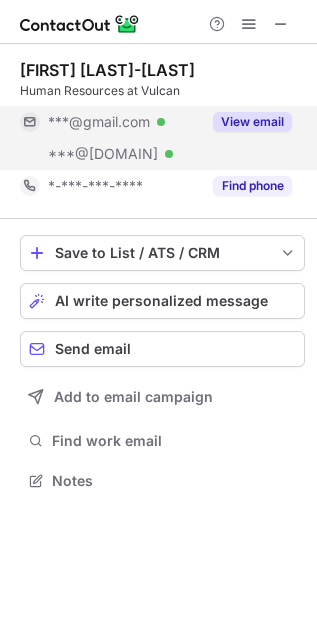 click on "View email" at bounding box center (252, 122) 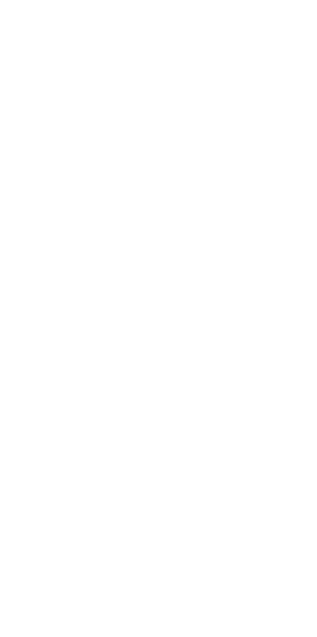 scroll, scrollTop: 0, scrollLeft: 0, axis: both 